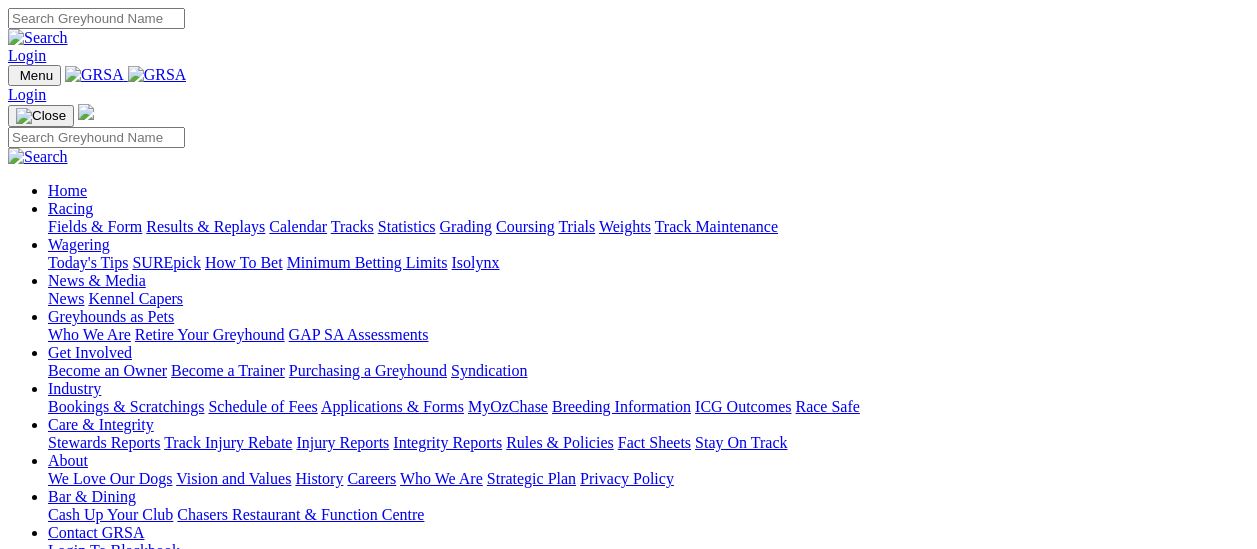 scroll, scrollTop: 0, scrollLeft: 0, axis: both 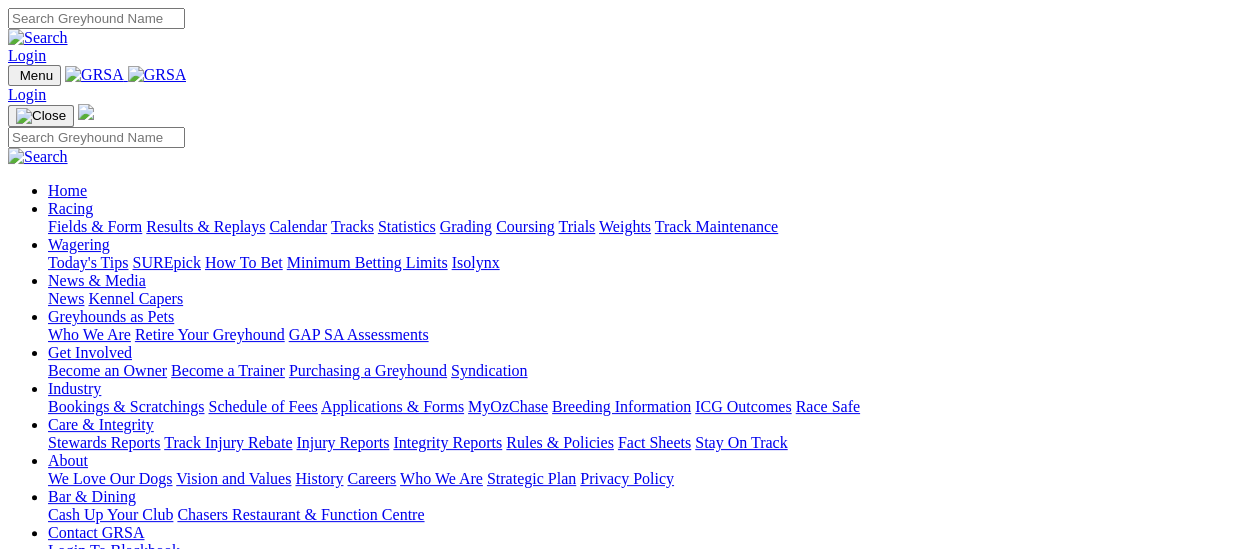 click on "Results & Replays" at bounding box center [205, 226] 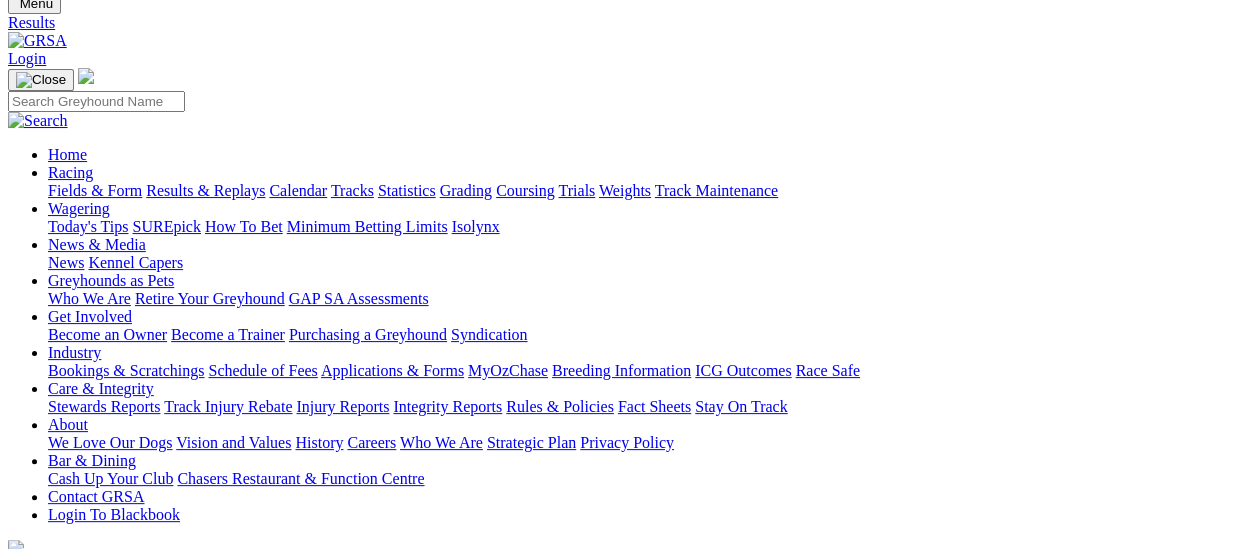 scroll, scrollTop: 0, scrollLeft: 0, axis: both 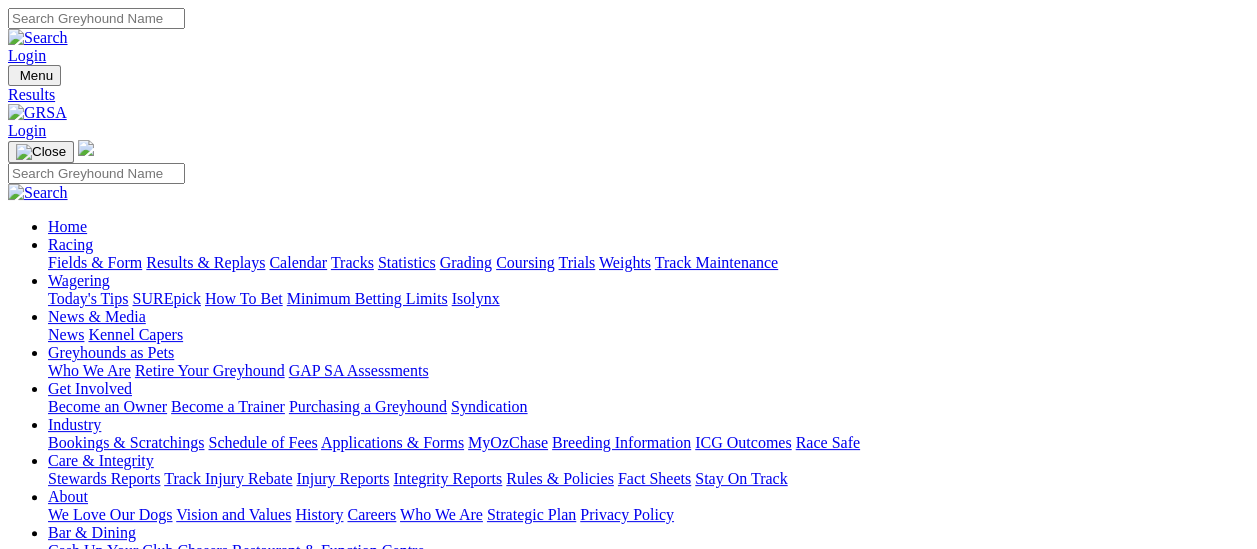click on "Fields & Form" at bounding box center [95, 262] 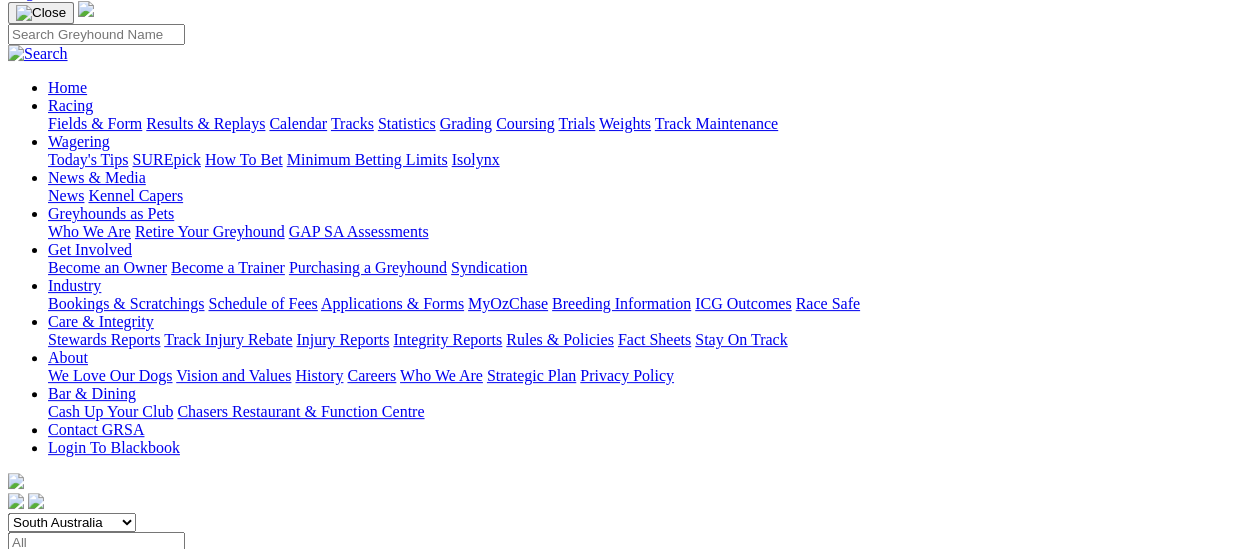 scroll, scrollTop: 0, scrollLeft: 0, axis: both 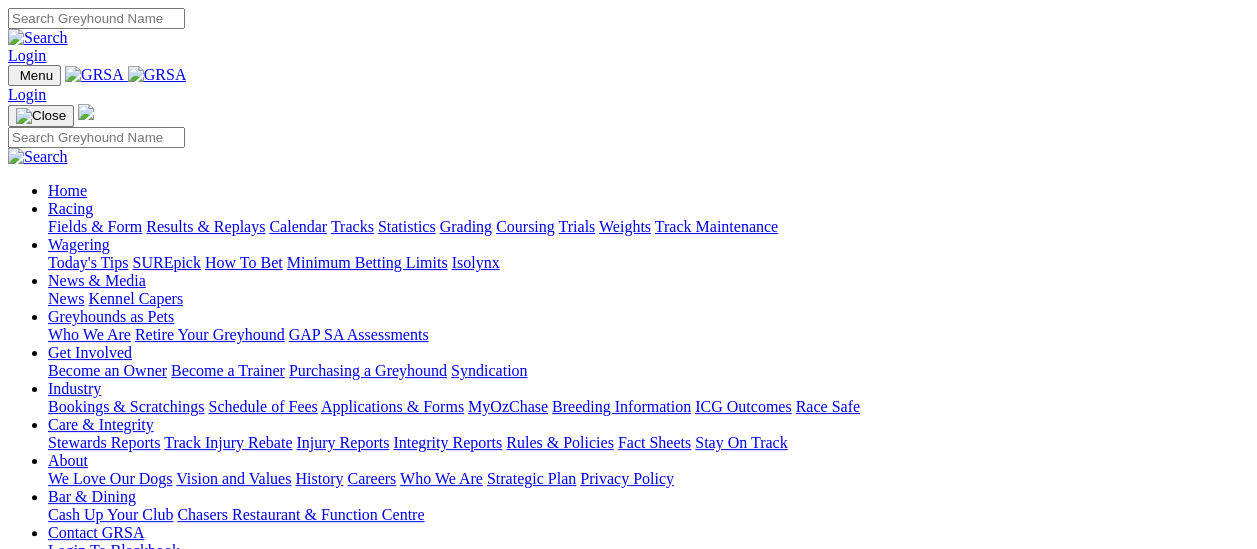 click on "Fields & Form" at bounding box center [95, 226] 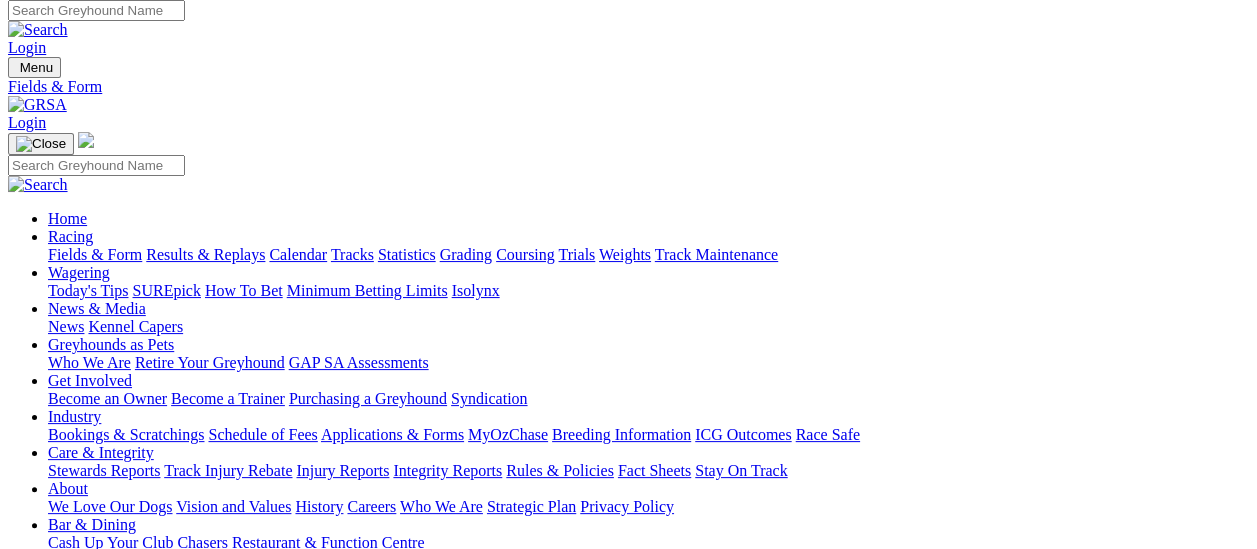 scroll, scrollTop: 0, scrollLeft: 0, axis: both 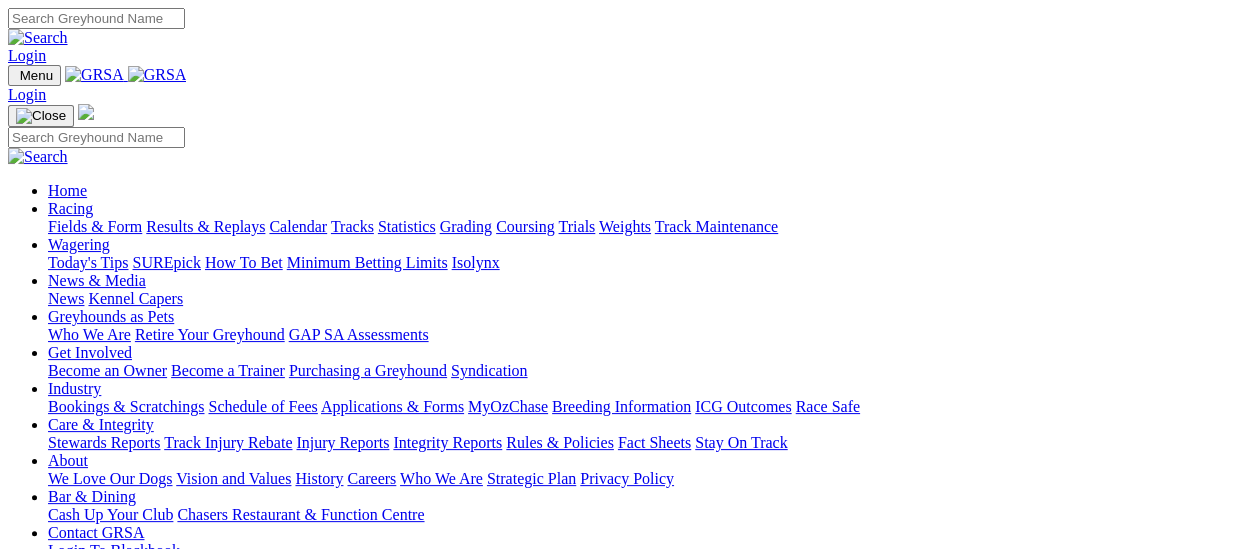 click on "Racing" at bounding box center [70, 208] 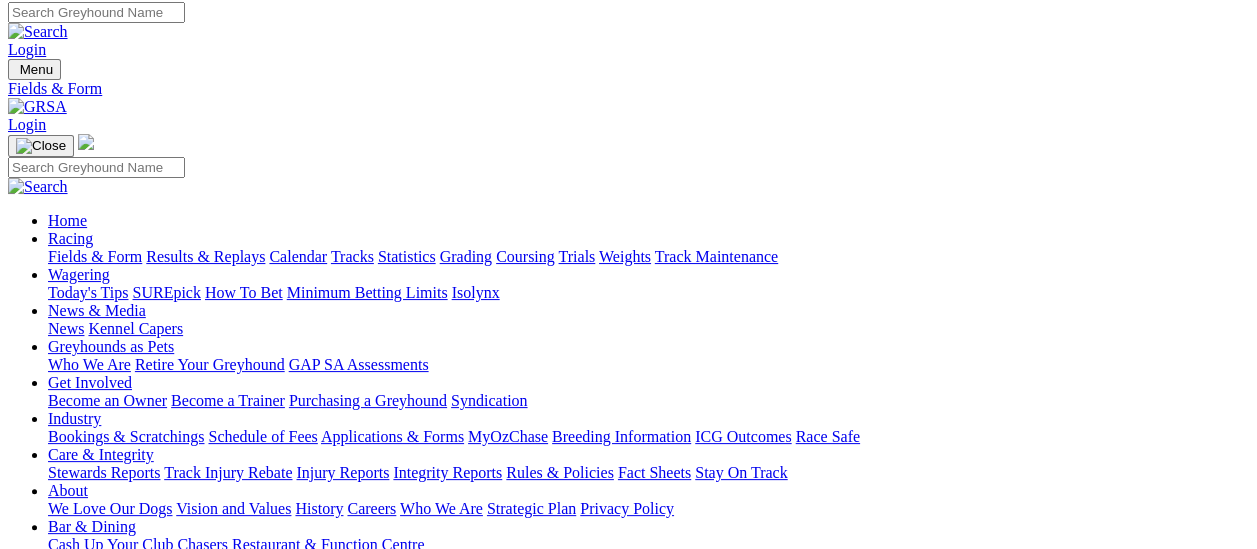 scroll, scrollTop: 0, scrollLeft: 0, axis: both 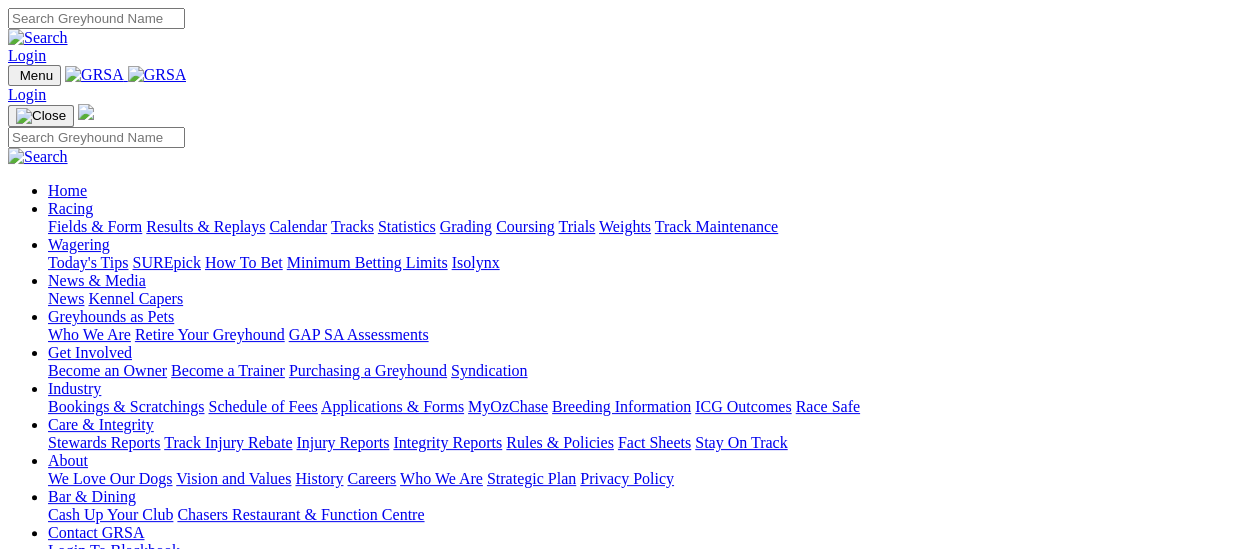 click on "Fields & Form" at bounding box center (95, 226) 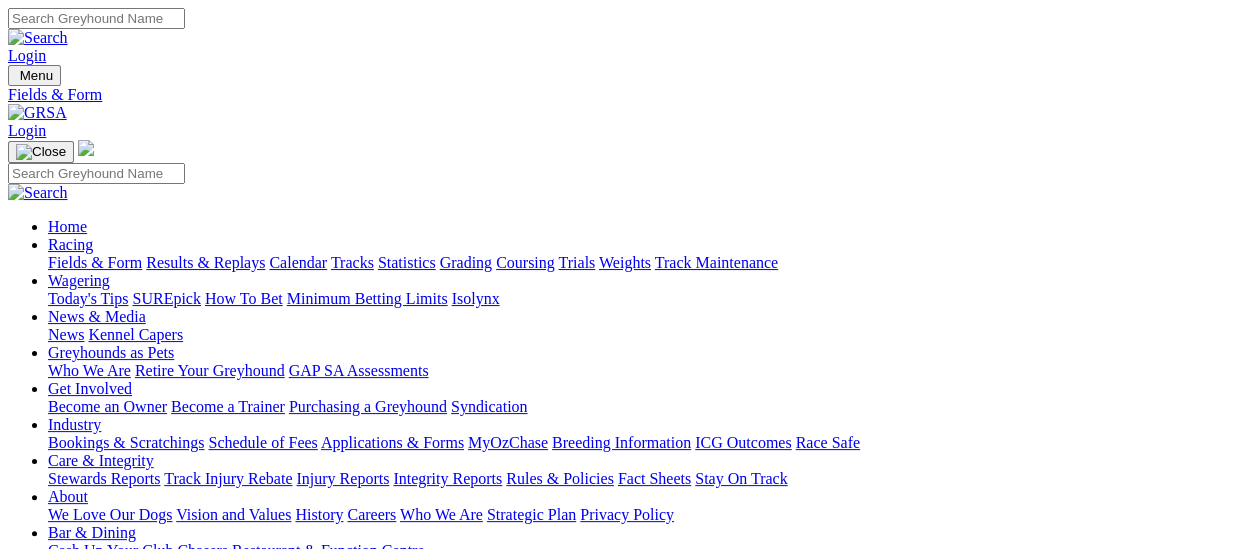 scroll, scrollTop: 0, scrollLeft: 0, axis: both 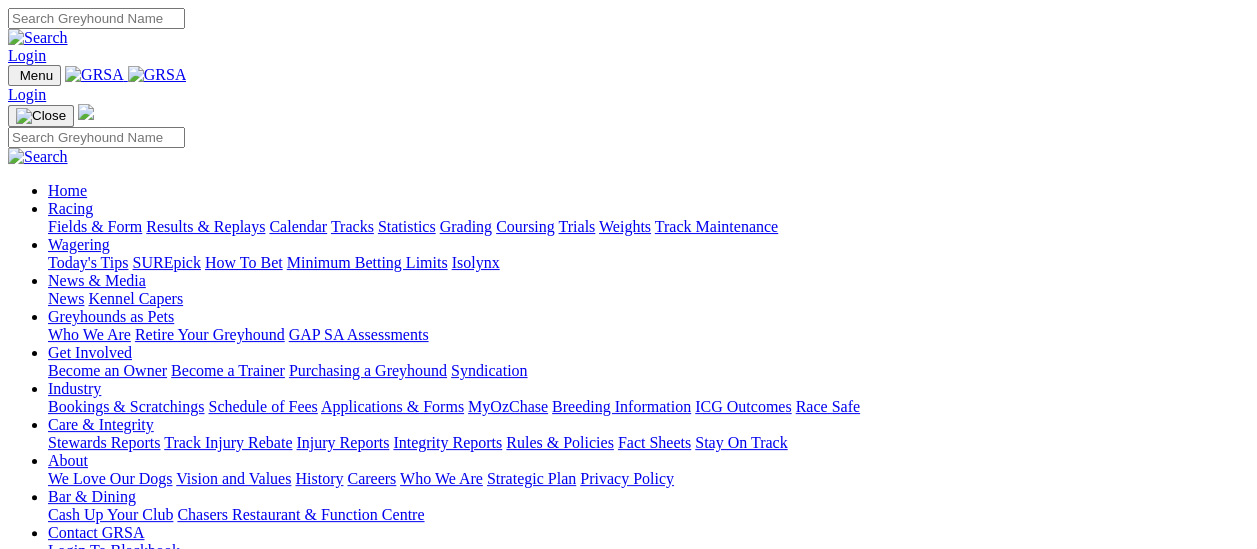 click on "Fields & Form" at bounding box center [95, 226] 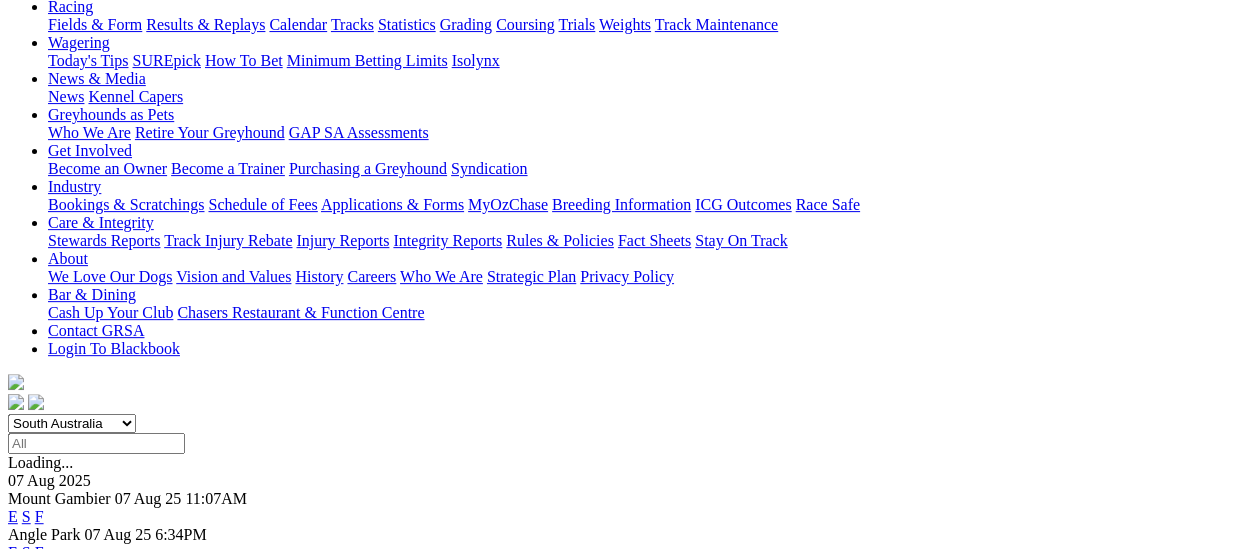 scroll, scrollTop: 300, scrollLeft: 0, axis: vertical 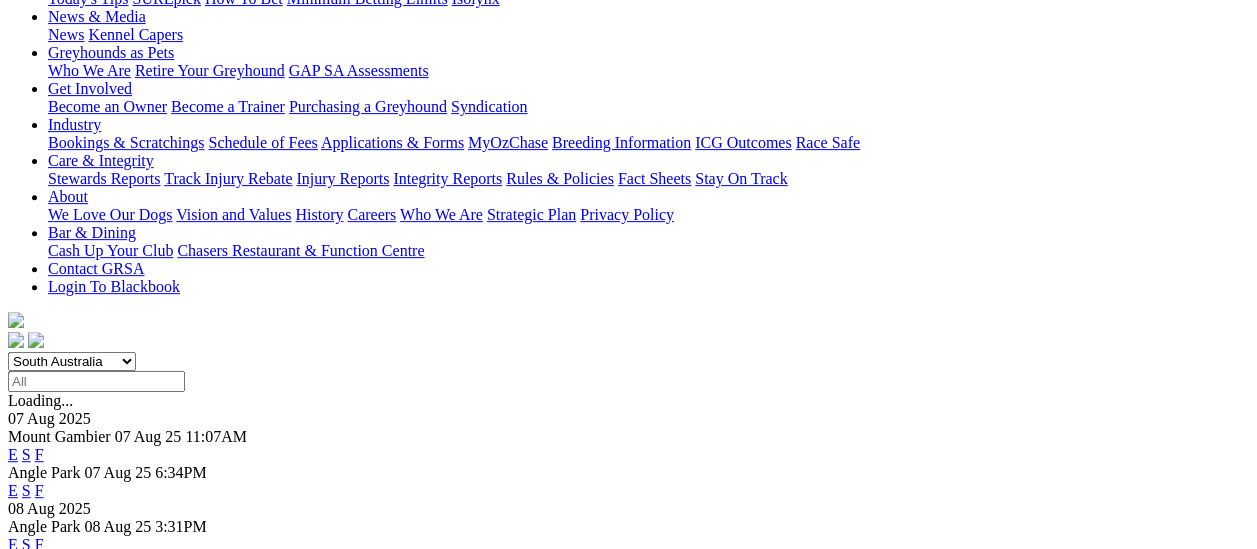 click on "F" at bounding box center [39, 634] 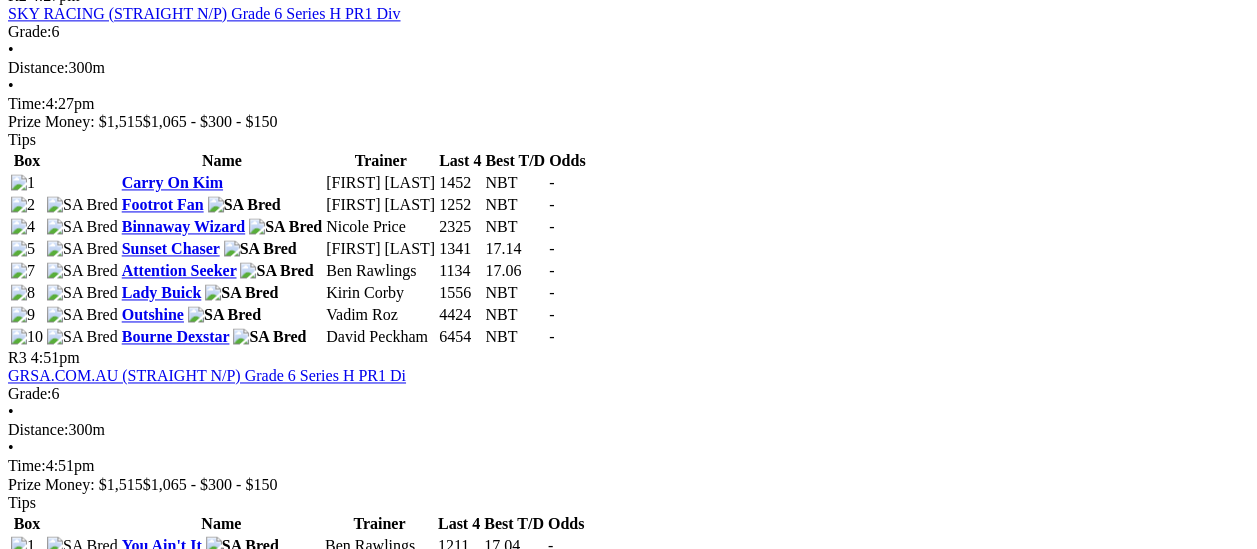 scroll, scrollTop: 1000, scrollLeft: 0, axis: vertical 